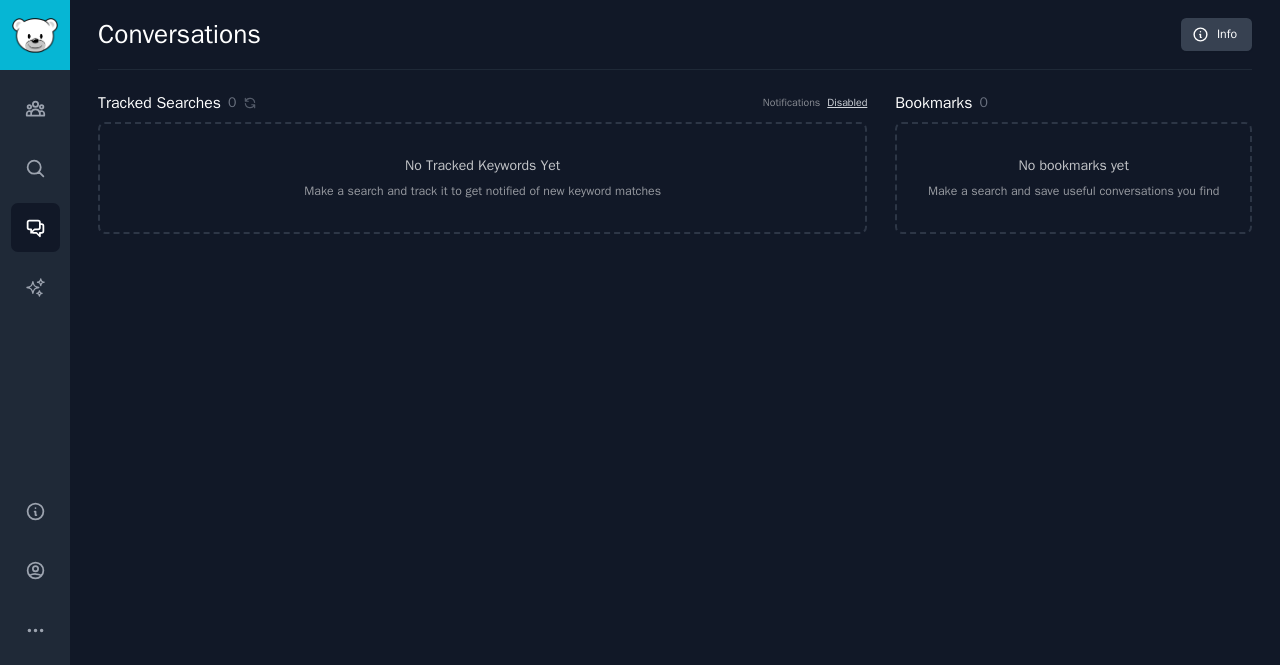scroll, scrollTop: 0, scrollLeft: 0, axis: both 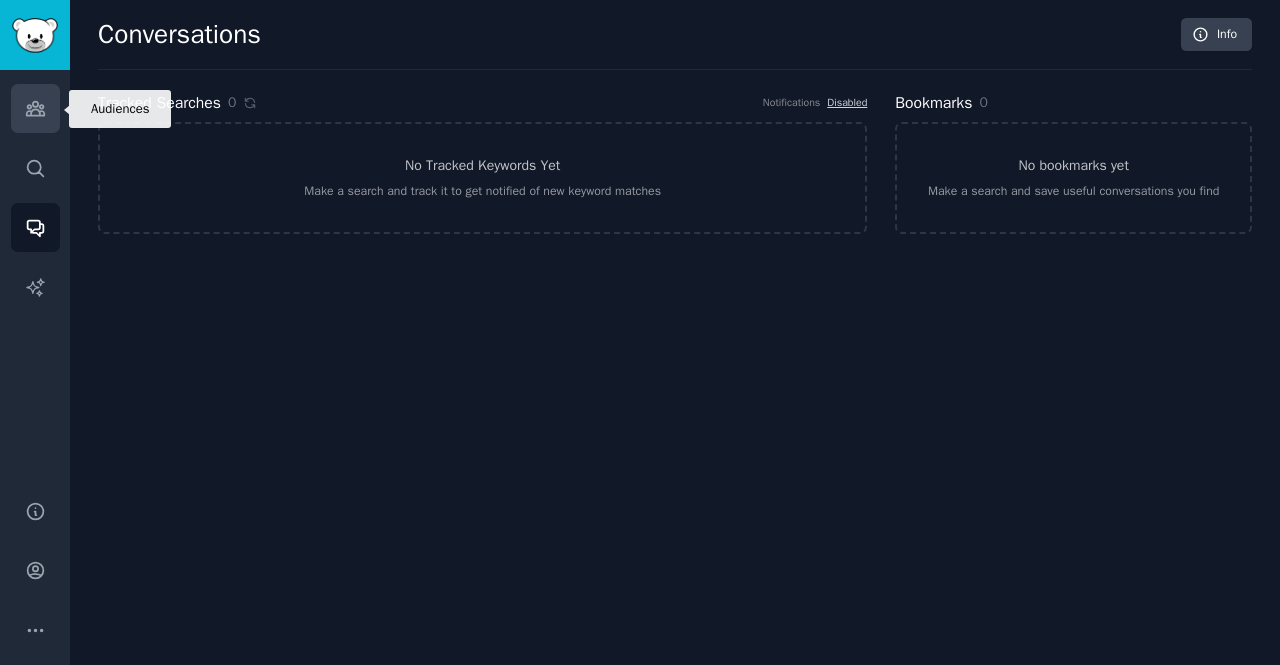 click on "Audiences" at bounding box center [35, 108] 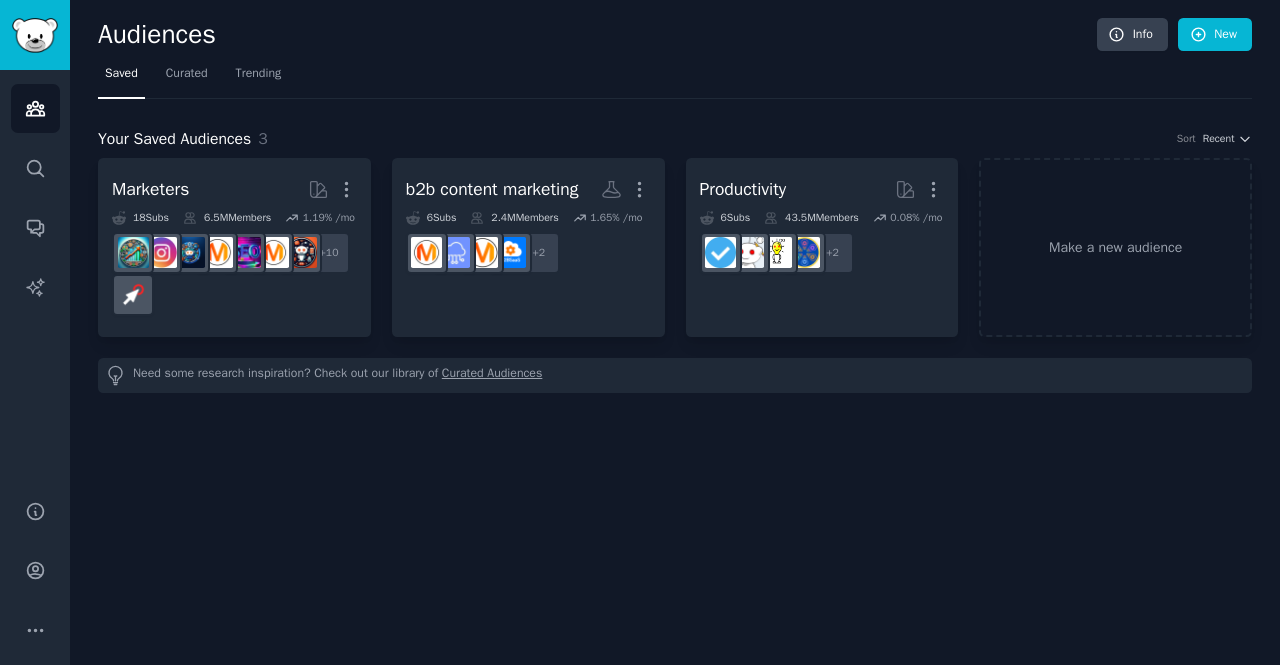 click on "Audiences Info New Saved Curated Trending Your Saved Audiences 3 Sort Recent Marketers More 18  Sub s 6.5M  Members 1.19 % /mo + 10 b2b content marketing More 6  Sub s 2.4M  Members 1.65 % /mo + 2 Productivity More 6  Sub s 43.5M  Members 0.08 % /mo + 2 Make a new audience Need some research inspiration? Check out our library of  Curated Audiences" 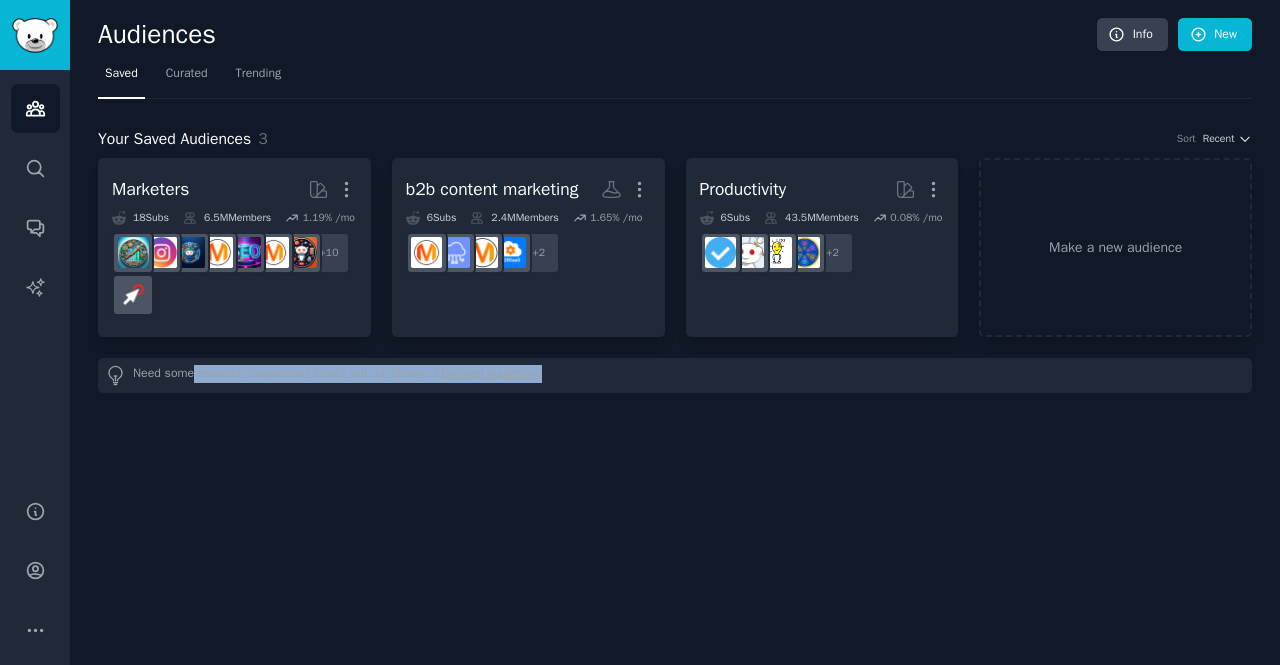 drag, startPoint x: 195, startPoint y: 461, endPoint x: 536, endPoint y: 504, distance: 343.70044 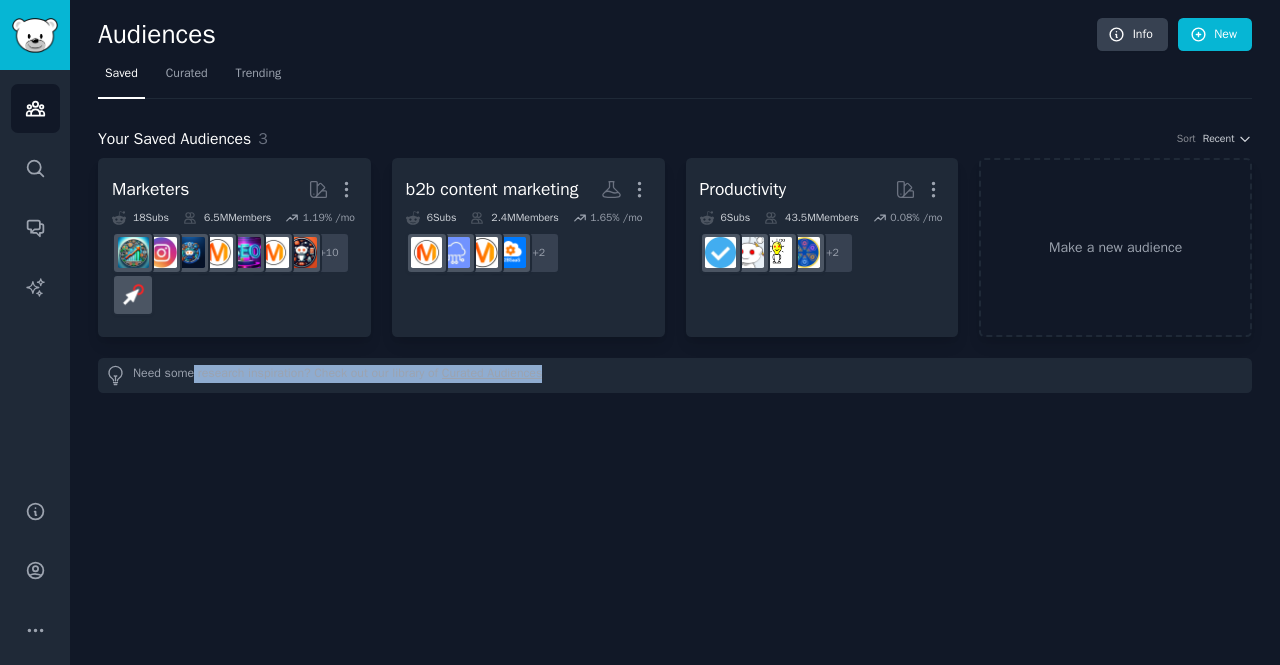 click on "Audiences Info New Saved Curated Trending Your Saved Audiences 3 Sort Recent Marketers More 18  Sub s 6.5M  Members 1.19 % /mo + 10 b2b content marketing More 6  Sub s 2.4M  Members 1.65 % /mo r/B2BSaaS + 2 Productivity More 6  Sub s 43.5M  Members 0.08 % /mo + 2 Make a new audience Need some research inspiration? Check out our library of  Curated Audiences" 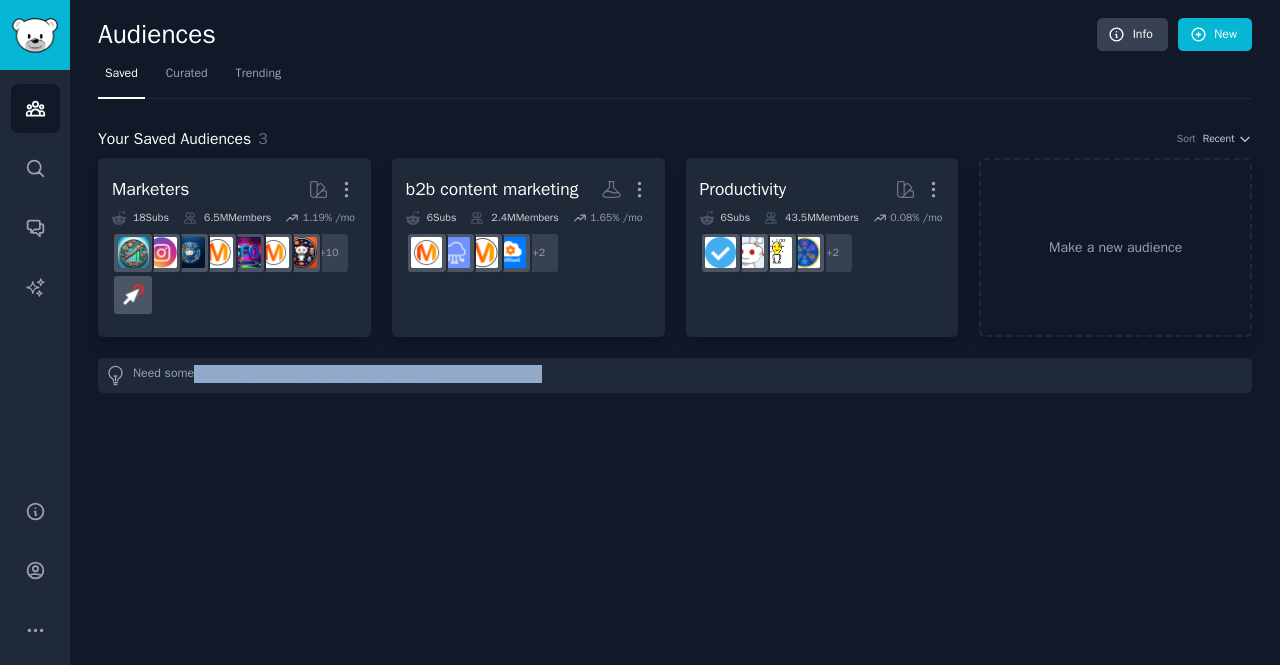 click on "Audiences Info New Saved Curated Trending Your Saved Audiences 3 Sort Recent Marketers More 18  Sub s 6.5M  Members 1.19 % /mo + 10 b2b content marketing More 6  Sub s 2.4M  Members 1.65 % /mo r/B2BSaaS + 2 Productivity More 6  Sub s 43.5M  Members 0.08 % /mo + 2 Make a new audience Need some research inspiration? Check out our library of  Curated Audiences" 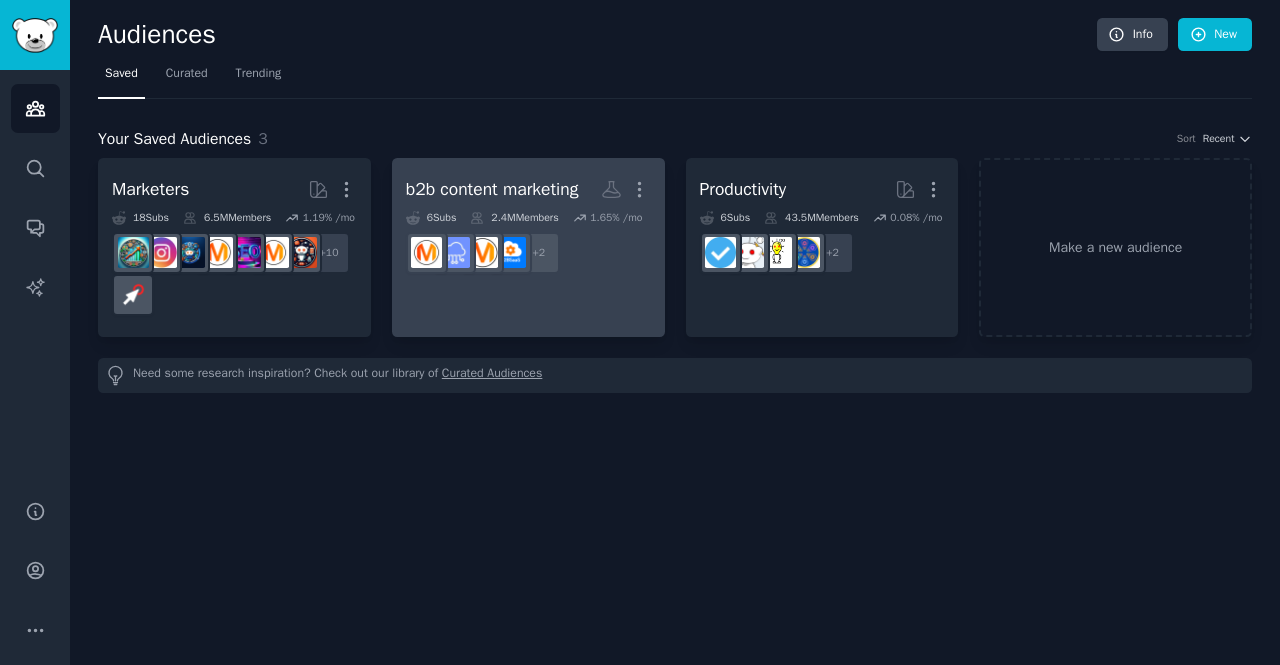 click on "r/B2BSaaS + 2" at bounding box center (528, 253) 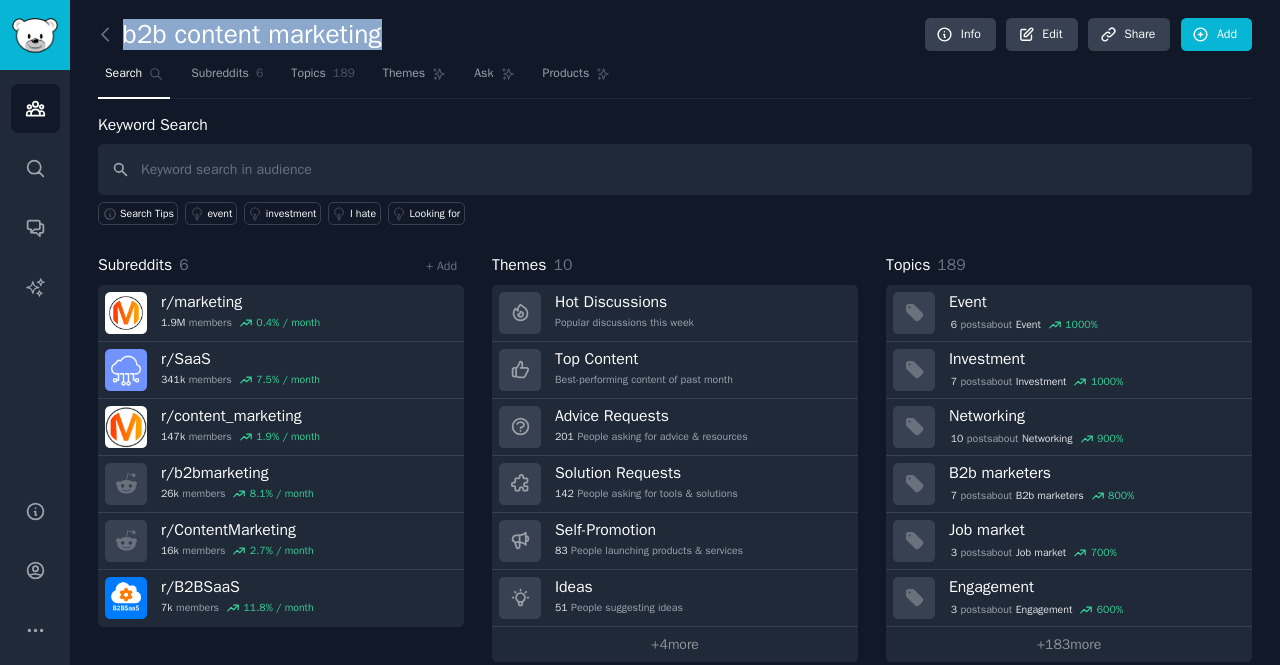 drag, startPoint x: 404, startPoint y: 36, endPoint x: 160, endPoint y: 2, distance: 246.35747 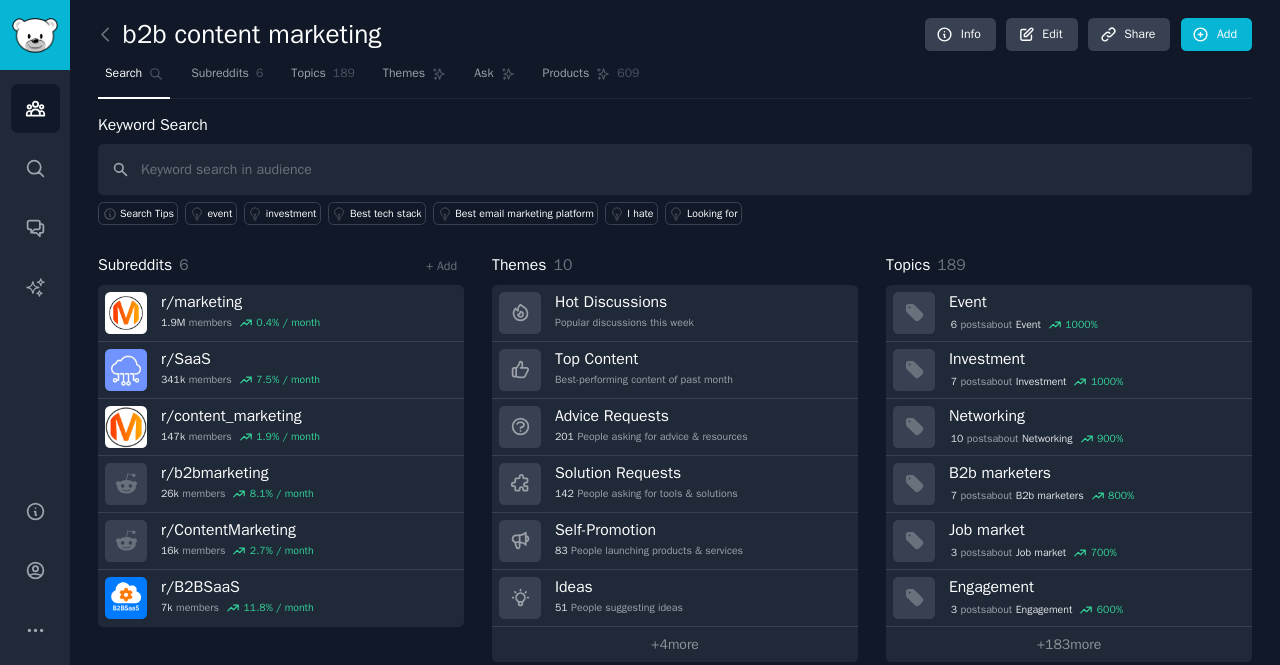 click on "b2b content marketing Info Edit Share Add Search Subreddits 6 Topics 189 Themes Ask Products 609 Keyword Search Search Tips event investment Best tech stack Best email marketing platform I hate Looking for Subreddits 6 + Add r/ marketing 1.9M  members 0.4 % / month r/ SaaS 341k  members 7.5 % / month r/ content_marketing 147k  members 1.9 % / month r/ b2bmarketing 26k  members 8.1 % / month r/ ContentMarketing 16k  members 2.7 % / month r/ B2BSaaS 7k  members 11.8 % / month Themes 10 Hot Discussions Popular discussions this week Top Content Best-performing content of past month Advice Requests 201 People asking for advice & resources Solution Requests 142 People asking for tools & solutions Self-Promotion 83 People launching products & services Ideas 51 People suggesting ideas +  4  more Topics 189 Event 6  post s  about  Event 1000 % Investment 7  post s  about  Investment 1000 % Networking 10  post s  about  Networking 900 % B2b marketers 7  post s  about  B2b marketers 800 % Job market 3  post s  about  %" 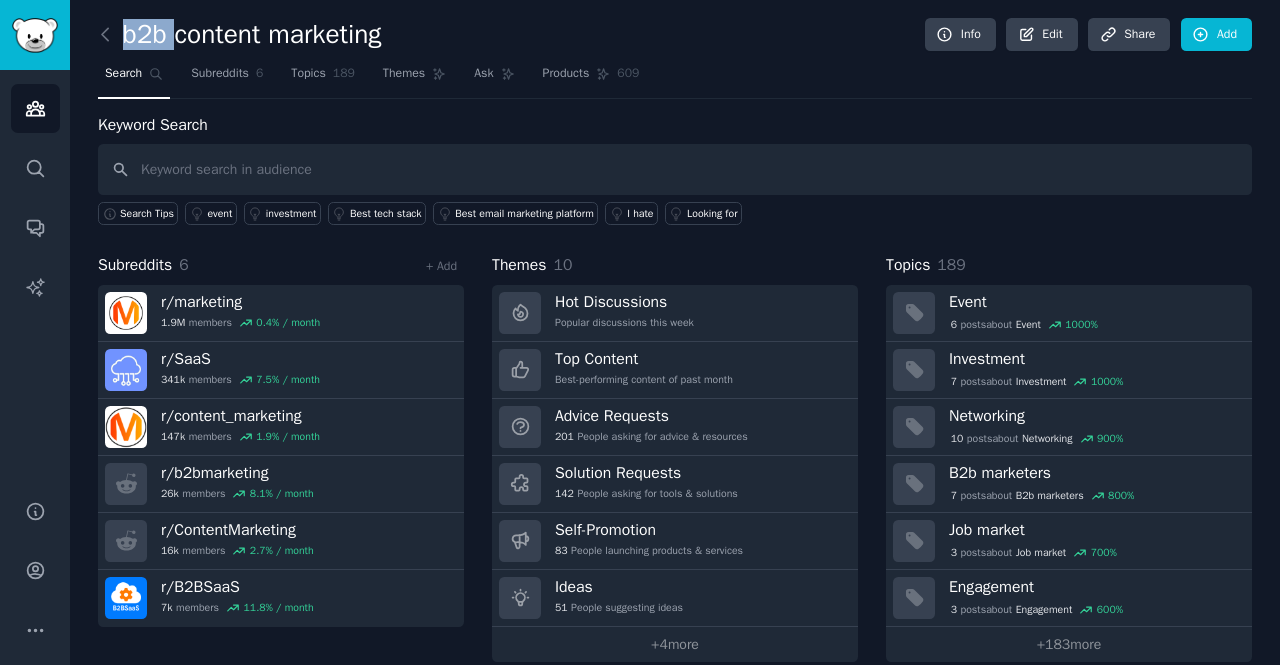 click on "b2b content marketing Info Edit Share Add Search Subreddits 6 Topics 189 Themes Ask Products 609 Keyword Search Search Tips event investment Best tech stack Best email marketing platform I hate Looking for Subreddits 6 + Add r/ marketing 1.9M  members 0.4 % / month r/ SaaS 341k  members 7.5 % / month r/ content_marketing 147k  members 1.9 % / month r/ b2bmarketing 26k  members 8.1 % / month r/ ContentMarketing 16k  members 2.7 % / month r/ B2BSaaS 7k  members 11.8 % / month Themes 10 Hot Discussions Popular discussions this week Top Content Best-performing content of past month Advice Requests 201 People asking for advice & resources Solution Requests 142 People asking for tools & solutions Self-Promotion 83 People launching products & services Ideas 51 People suggesting ideas +  4  more Topics 189 Event 6  post s  about  Event 1000 % Investment 7  post s  about  Investment 1000 % Networking 10  post s  about  Networking 900 % B2b marketers 7  post s  about  B2b marketers 800 % Job market 3  post s  about  %" 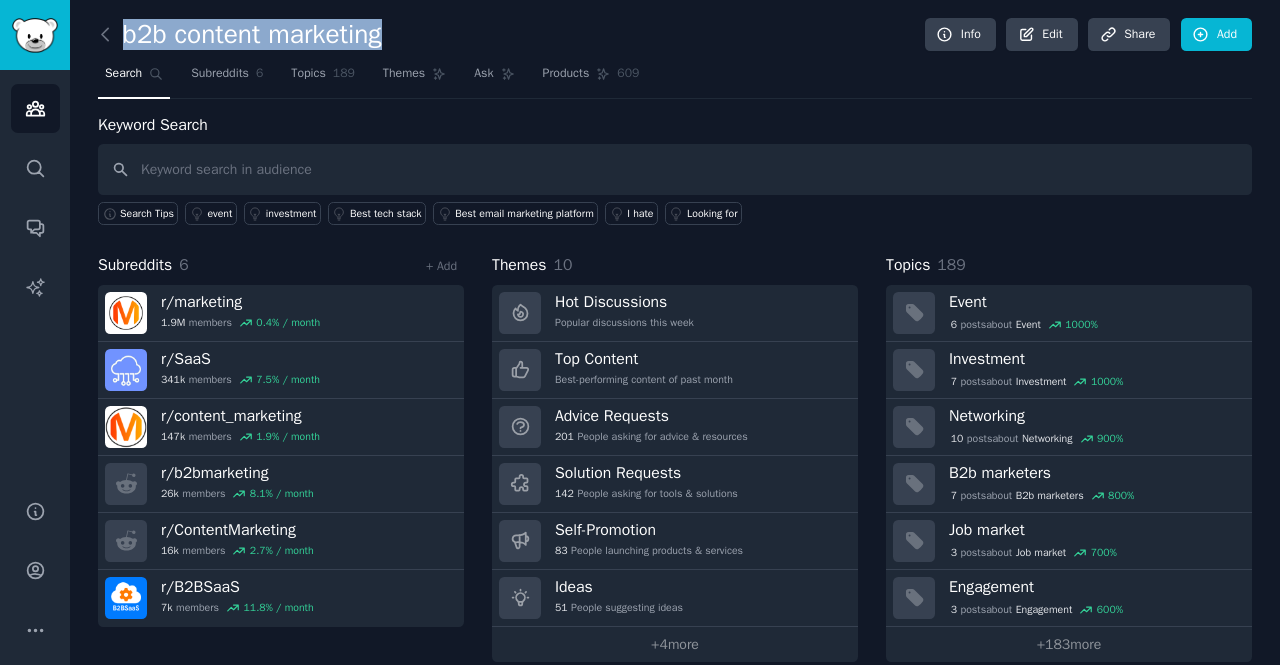 click on "b2b content marketing Info Edit Share Add Search Subreddits 6 Topics 189 Themes Ask Products 609 Keyword Search Search Tips event investment Best tech stack Best email marketing platform I hate Looking for Subreddits 6 + Add r/ marketing 1.9M  members 0.4 % / month r/ SaaS 341k  members 7.5 % / month r/ content_marketing 147k  members 1.9 % / month r/ b2bmarketing 26k  members 8.1 % / month r/ ContentMarketing 16k  members 2.7 % / month r/ B2BSaaS 7k  members 11.8 % / month Themes 10 Hot Discussions Popular discussions this week Top Content Best-performing content of past month Advice Requests 201 People asking for advice & resources Solution Requests 142 People asking for tools & solutions Self-Promotion 83 People launching products & services Ideas 51 People suggesting ideas +  4  more Topics 189 Event 6  post s  about  Event 1000 % Investment 7  post s  about  Investment 1000 % Networking 10  post s  about  Networking 900 % B2b marketers 7  post s  about  B2b marketers 800 % Job market 3  post s  about  %" 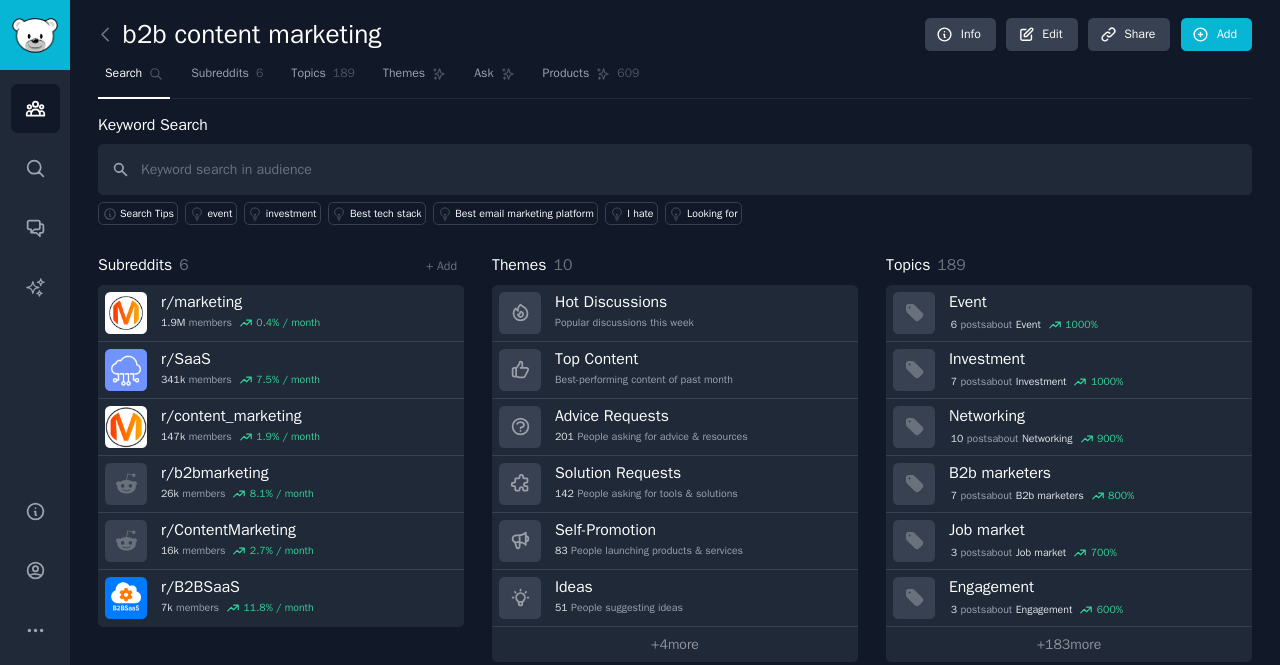 click on "b2b content marketing" at bounding box center (240, 35) 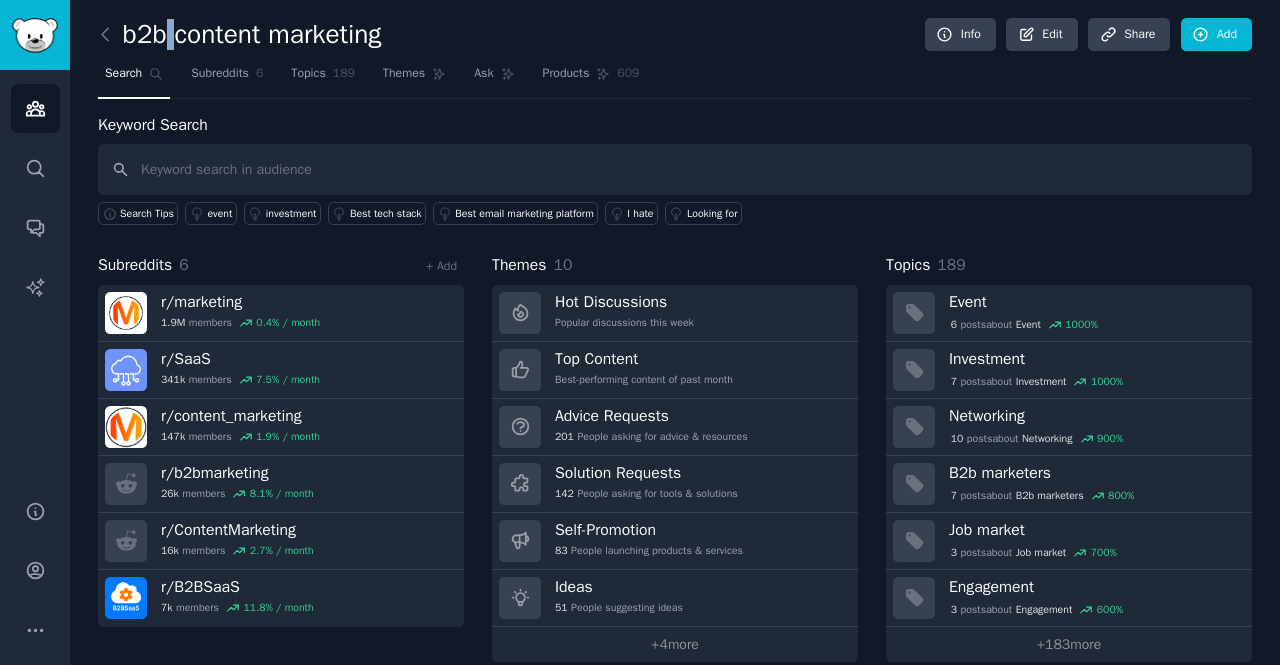 click on "b2b content marketing" at bounding box center [240, 35] 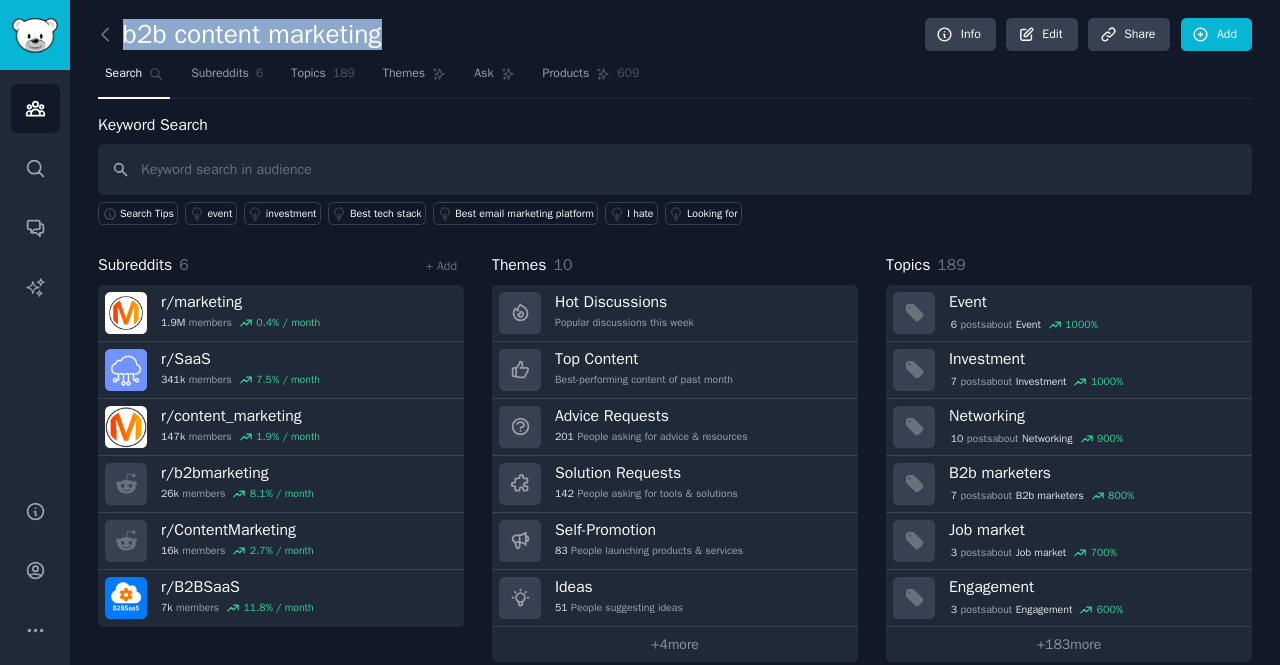 click on "b2b content marketing" at bounding box center [240, 35] 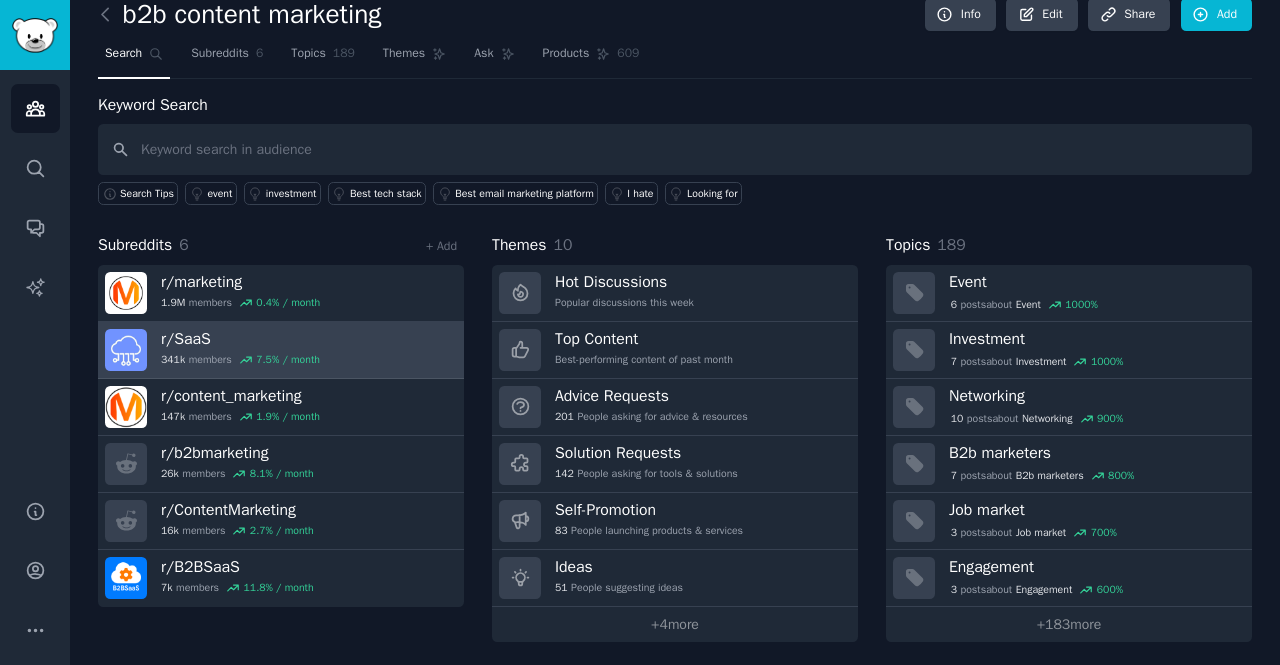 scroll, scrollTop: 0, scrollLeft: 0, axis: both 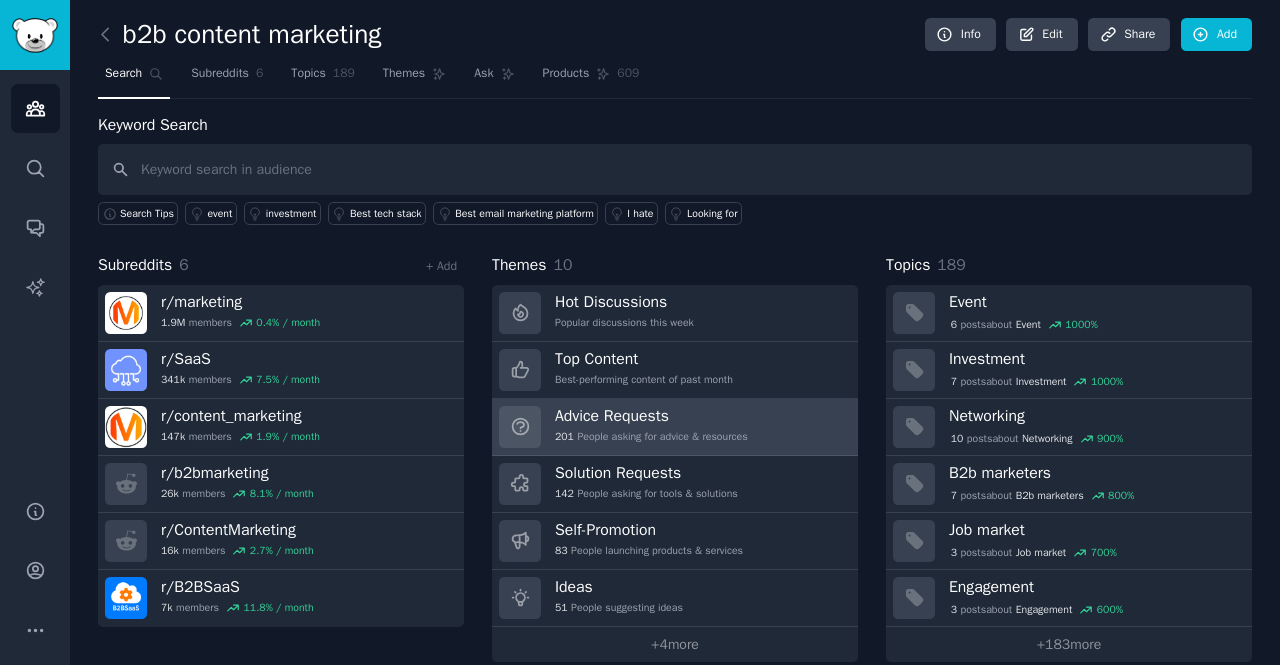 click on "Advice Requests 201 People asking for advice & resources" at bounding box center (651, 427) 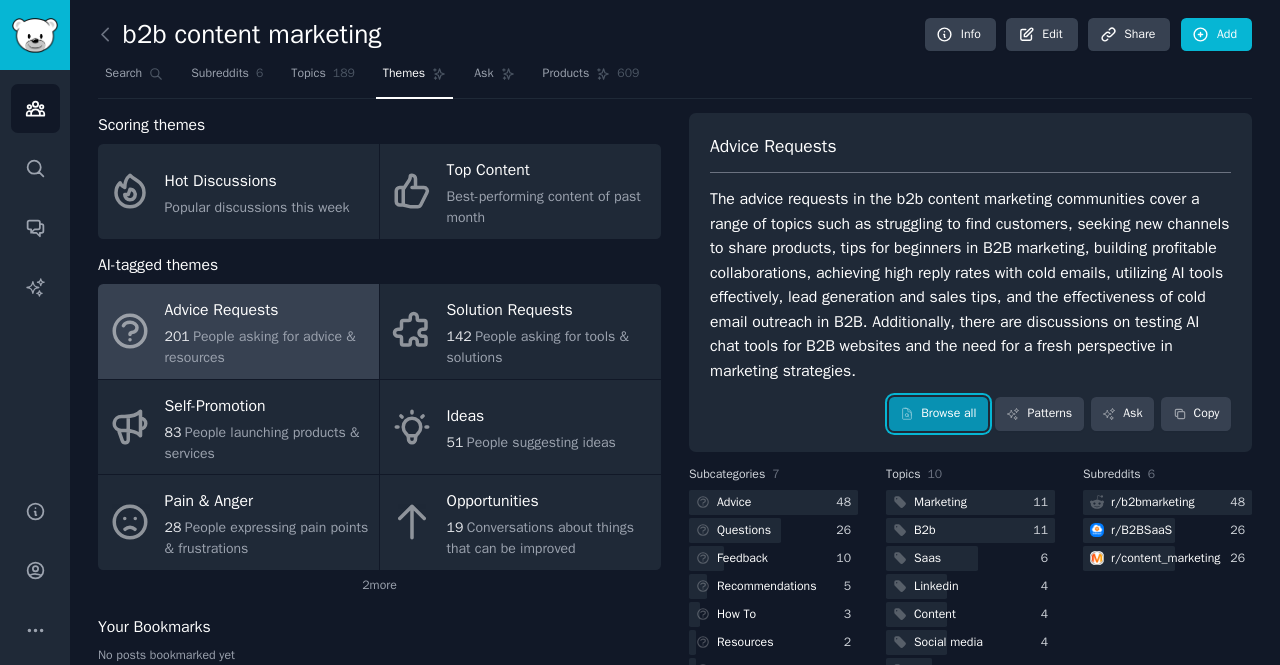 click on "Browse all" at bounding box center [938, 414] 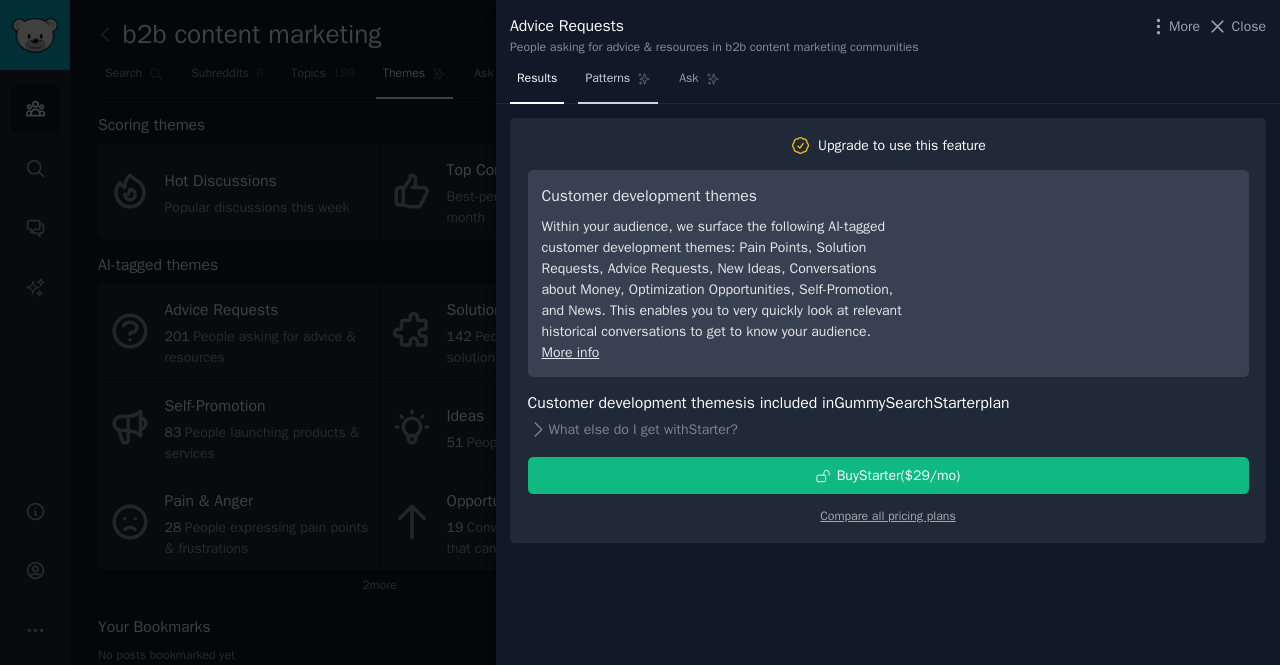 click on "Patterns" at bounding box center [607, 79] 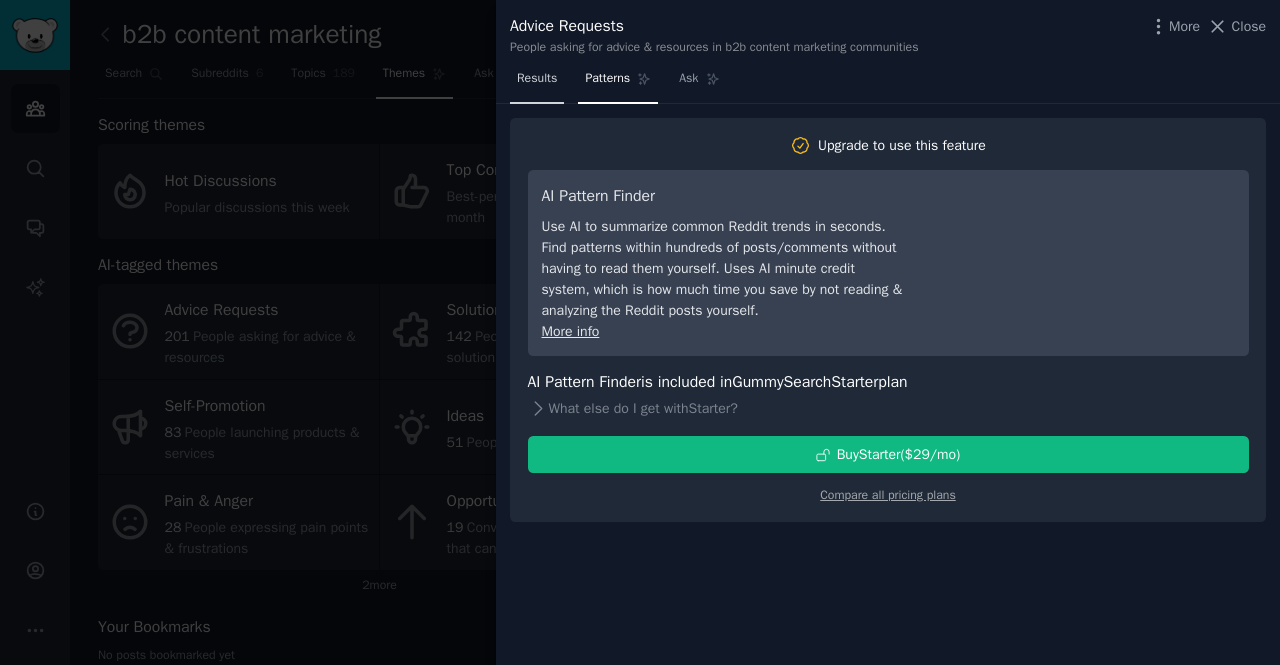 click on "Results" at bounding box center [537, 79] 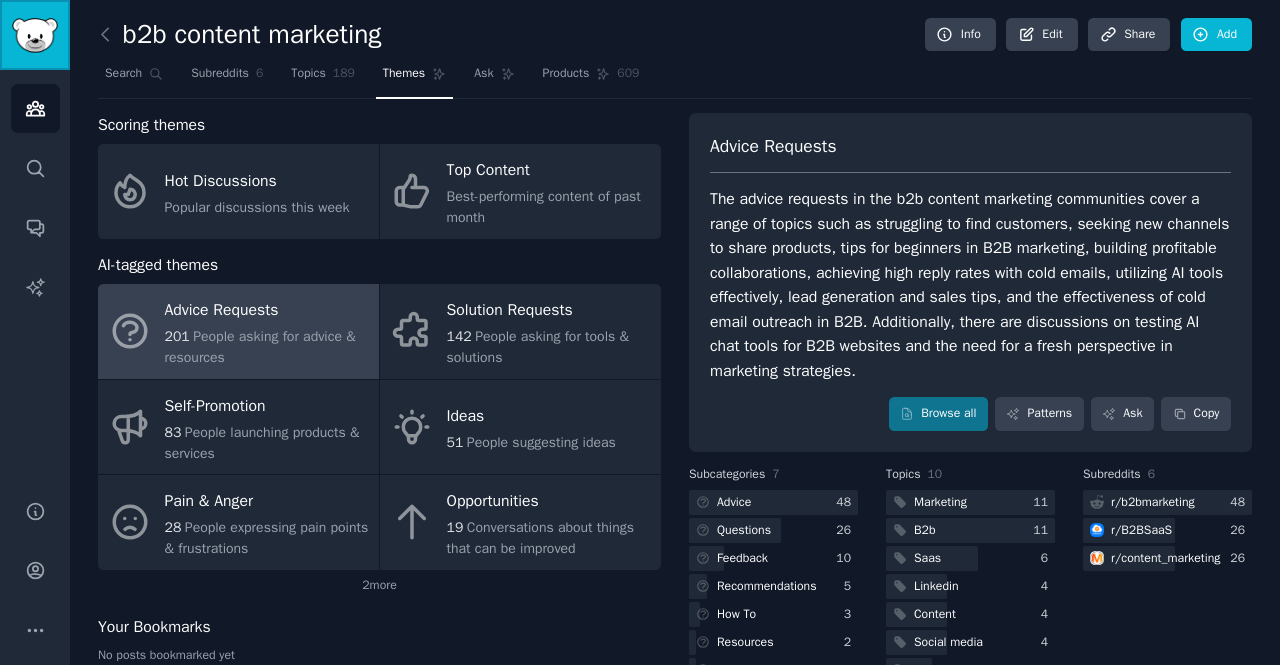 click at bounding box center [35, 35] 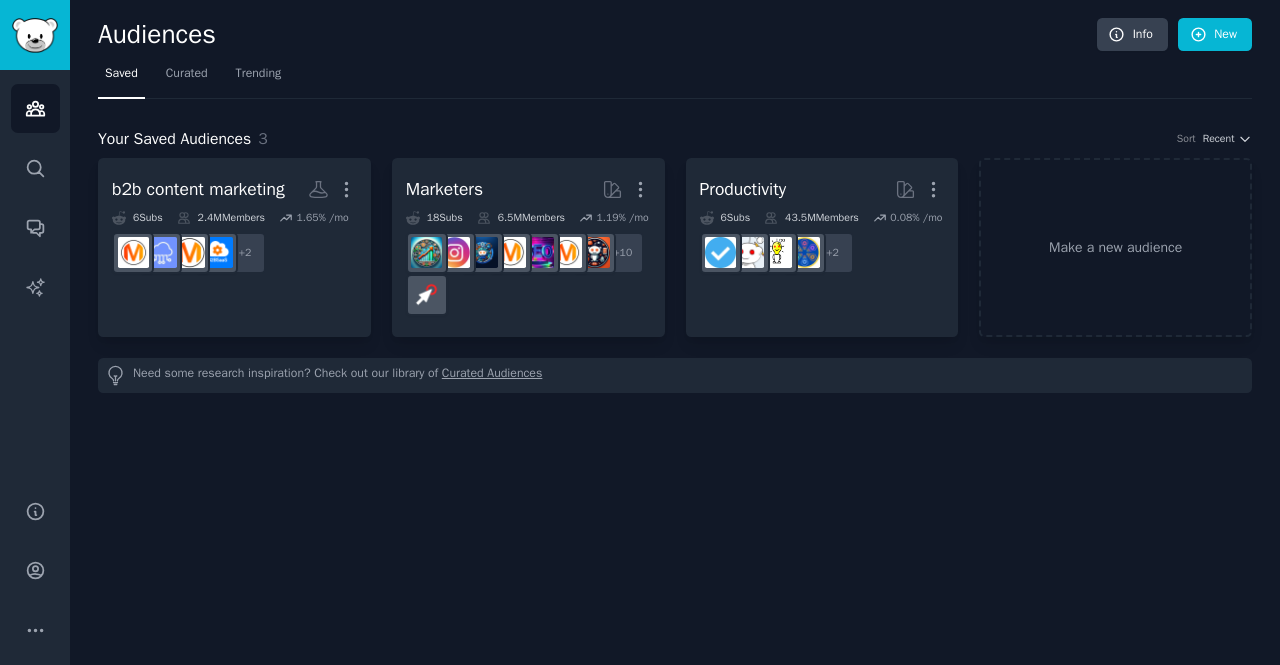 click on "Audiences Info New Saved Curated Trending Your Saved Audiences 3 Sort Recent b2b content marketing Custom Audience More 6  Sub s 2.4M  Members 1.65 % /mo + 2 Marketers More 18  Sub s 6.5M  Members 1.19 % /mo + 10 Productivity More 6  Sub s 43.5M  Members 0.08 % /mo + 2 Make a new audience Need some research inspiration? Check out our library of  Curated Audiences" 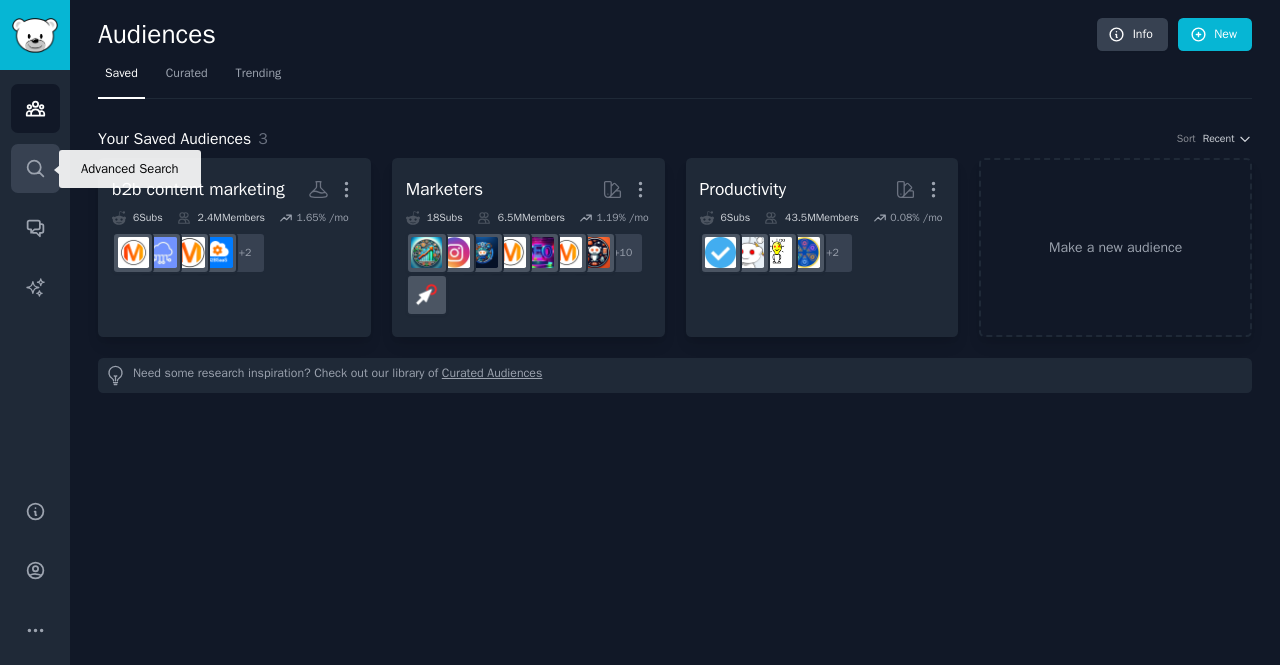 click on "Search" at bounding box center (35, 168) 